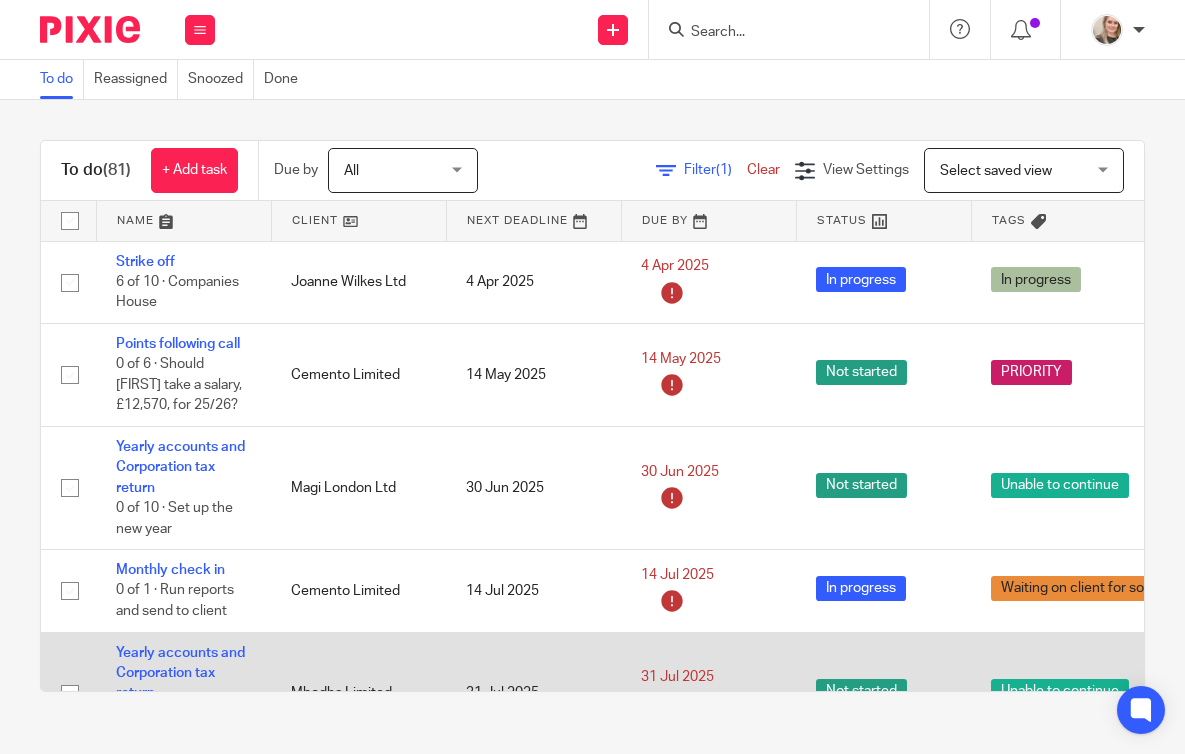 scroll, scrollTop: 0, scrollLeft: 0, axis: both 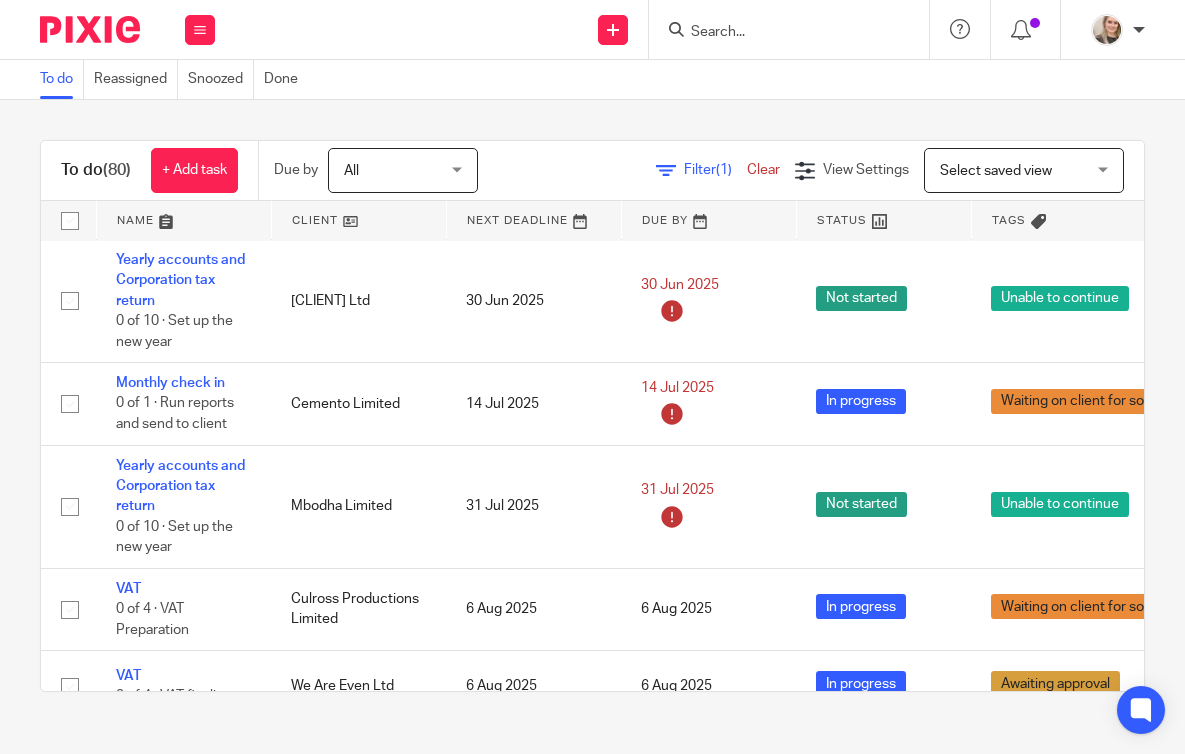 click on "To do
(80)   + Add task    Due by
All
All
Today
Tomorrow
This week
Next week
This month
Next month
All
all     Filter
(1) Clear     View Settings   View Settings     (1) Filters   Clear   Save     Manage saved views
Select saved view
Select saved view
Select saved view
Name     Client     Next Deadline     Due By     Status   Tags       Strike off
6
of
10 ·
Companies House
Joanne Wilkes Ltd
4 Apr 2025
4 Apr 2025
In progress
In progress             Edit task
Delete
Points following call
Cemento Limited
14 May 2025" at bounding box center [592, 416] 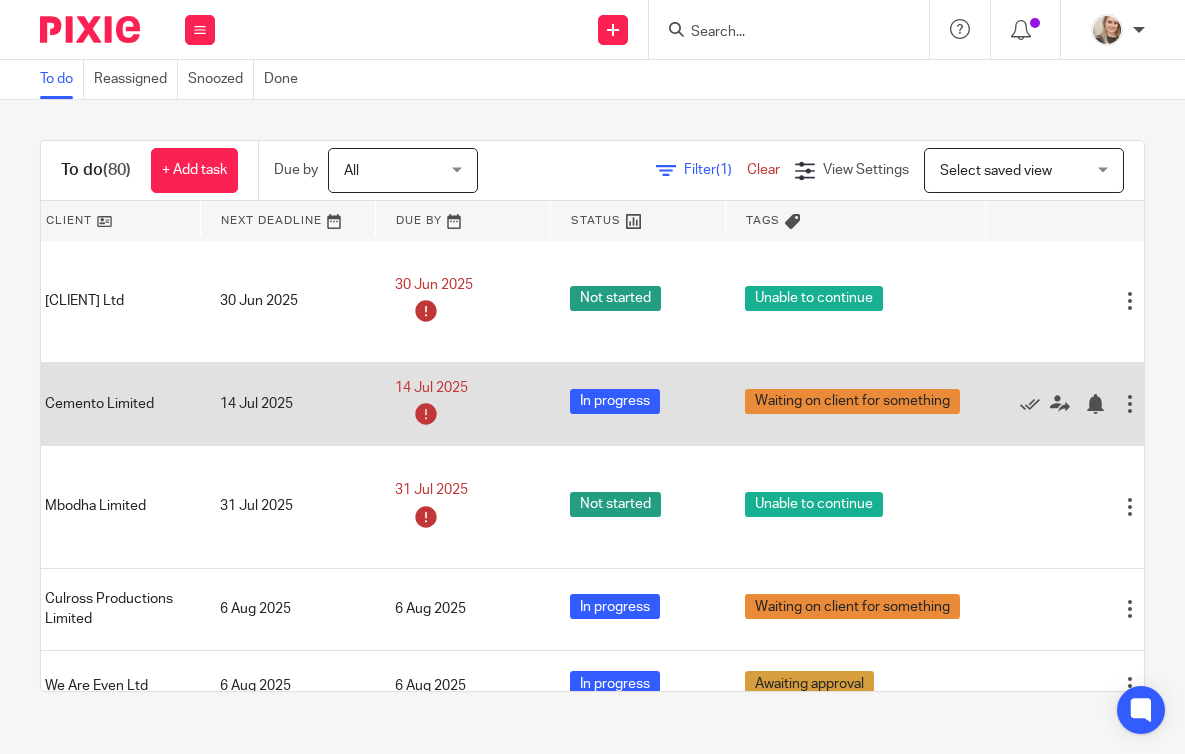 scroll, scrollTop: 187, scrollLeft: 307, axis: both 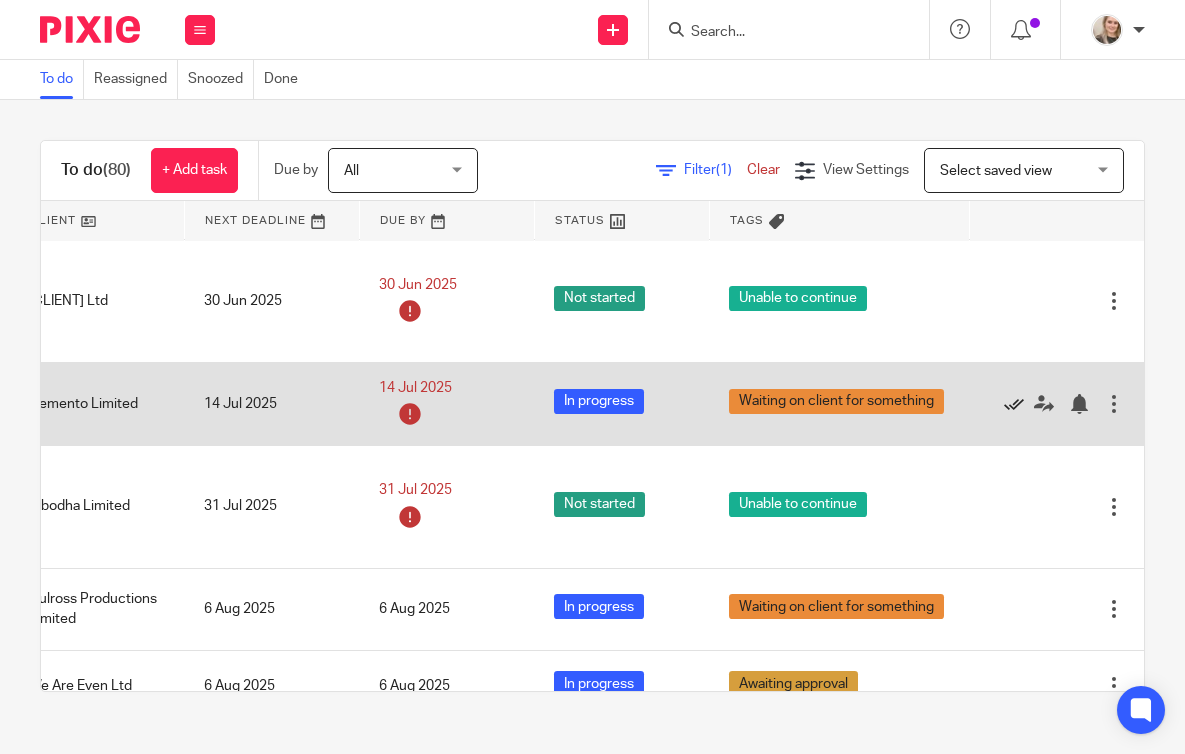 click at bounding box center (1014, 404) 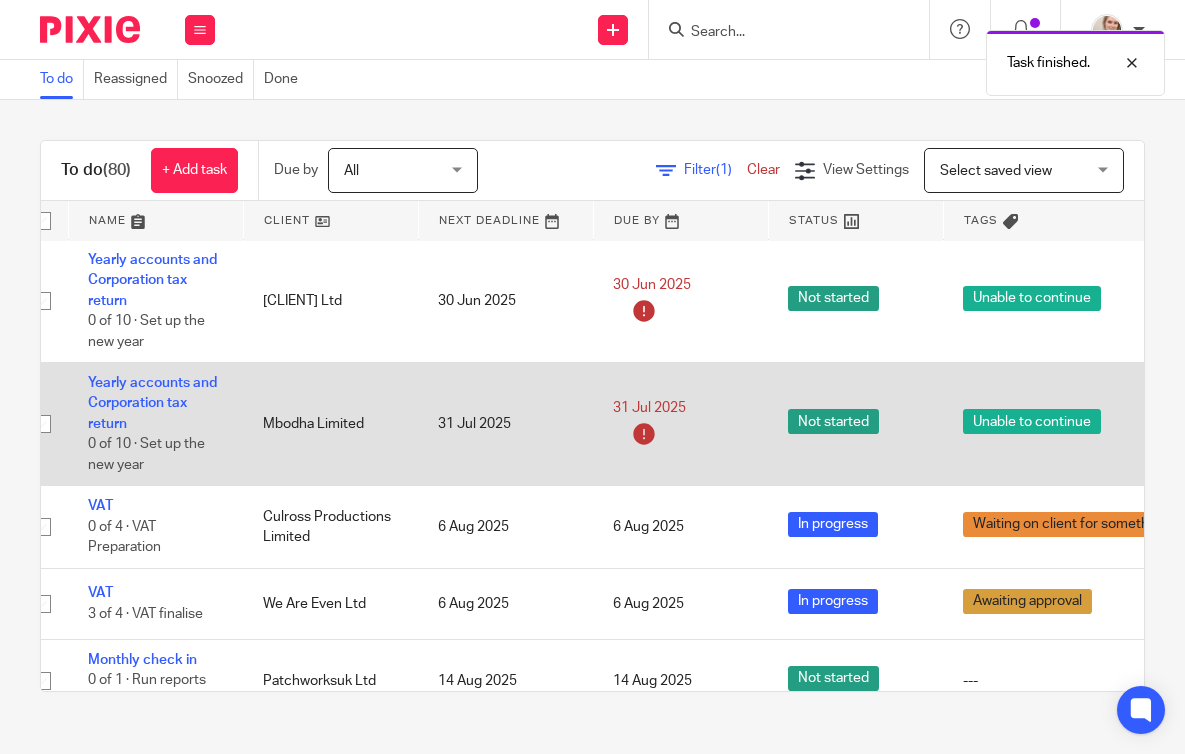scroll, scrollTop: 187, scrollLeft: 0, axis: vertical 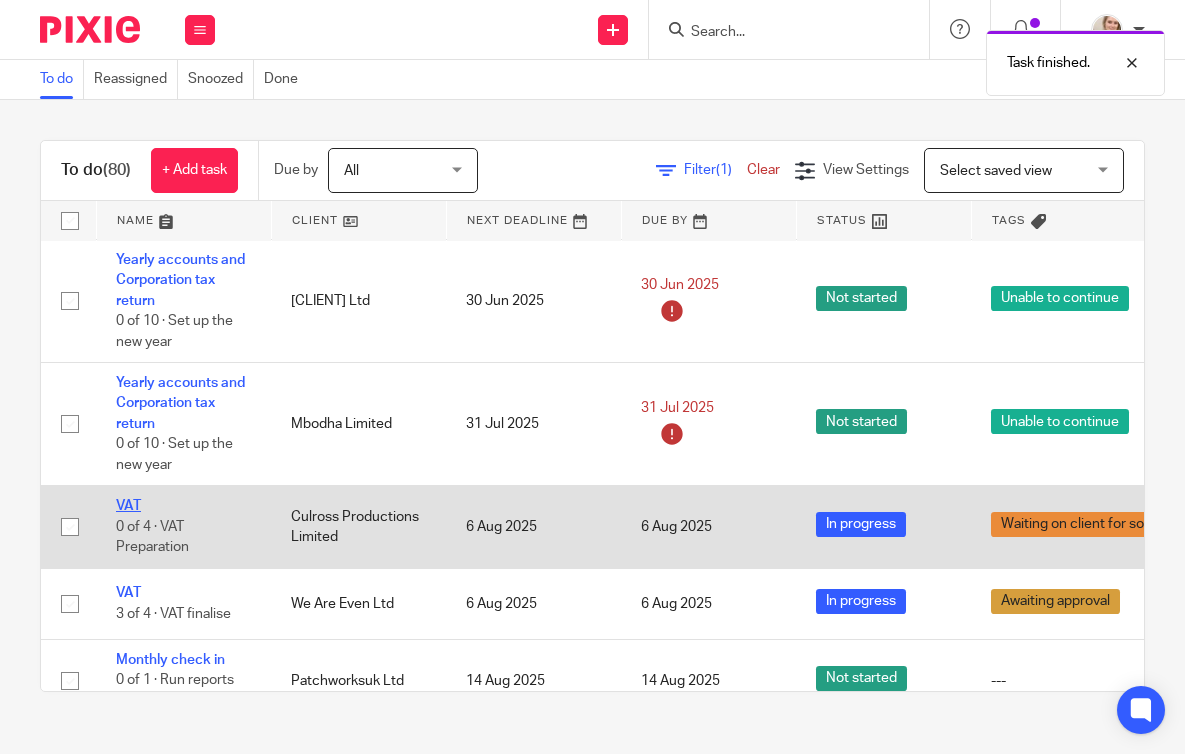 click on "VAT" at bounding box center (128, 506) 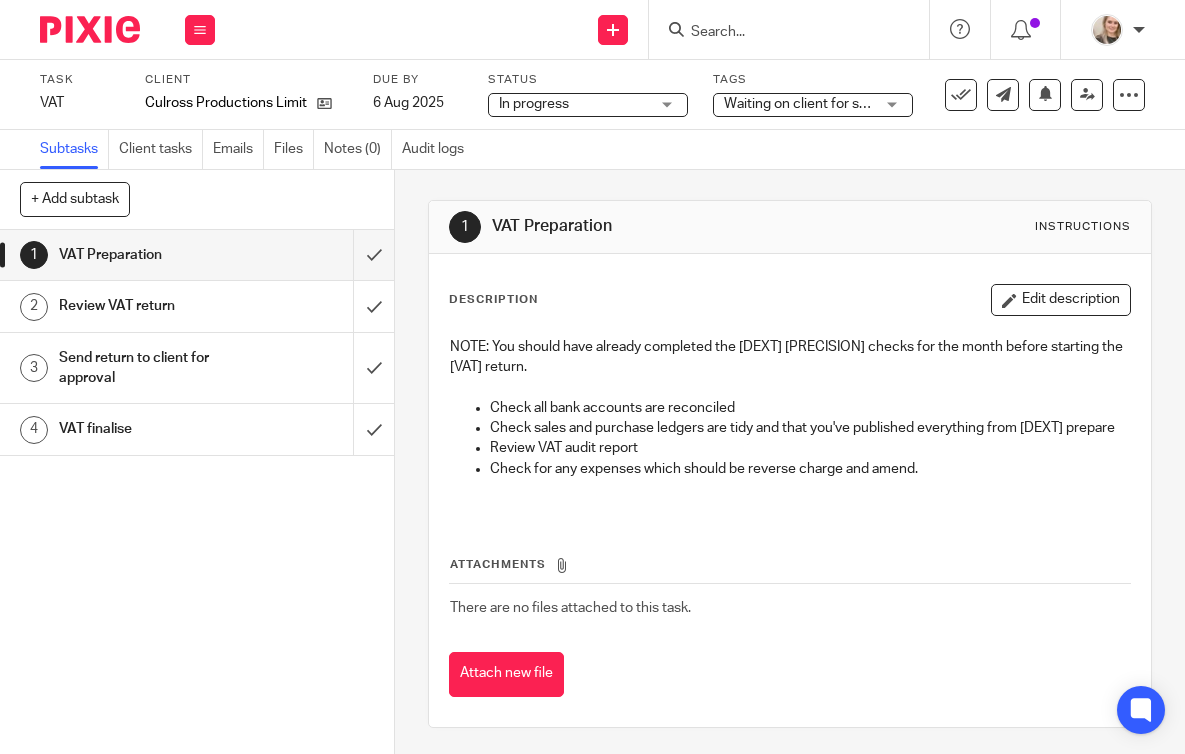 scroll, scrollTop: 0, scrollLeft: 0, axis: both 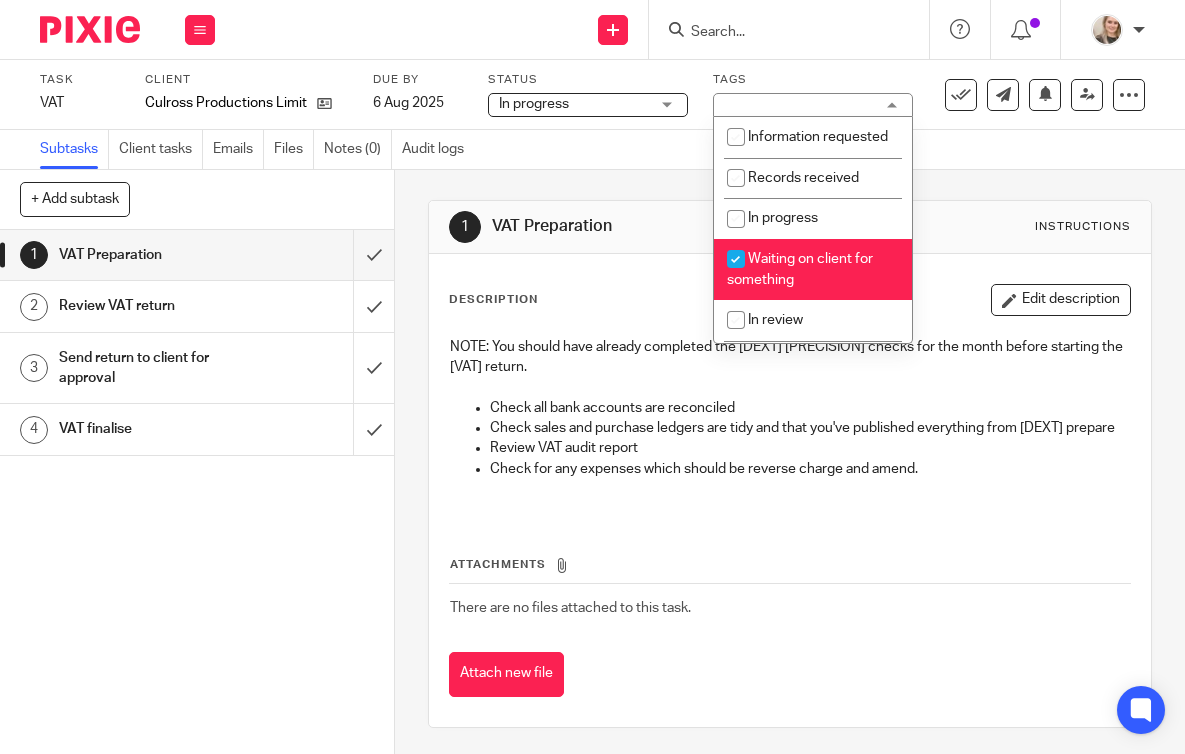 click on "Waiting on client for something" at bounding box center (800, 269) 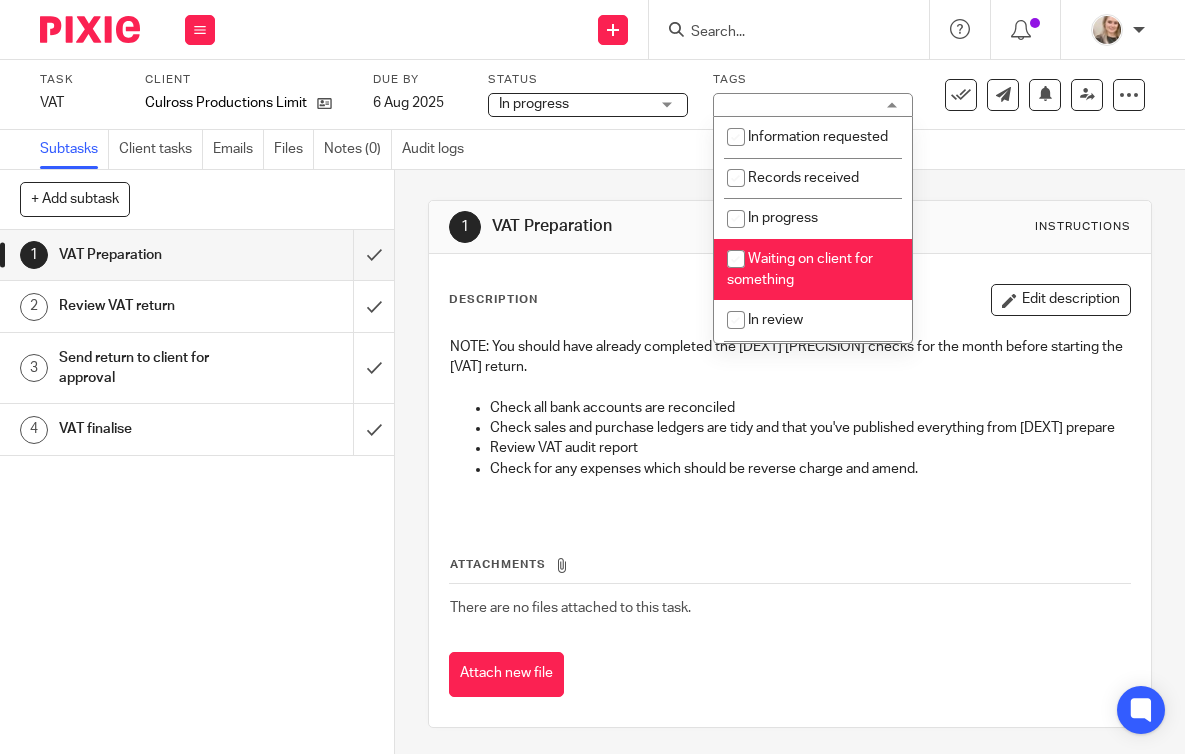 checkbox on "false" 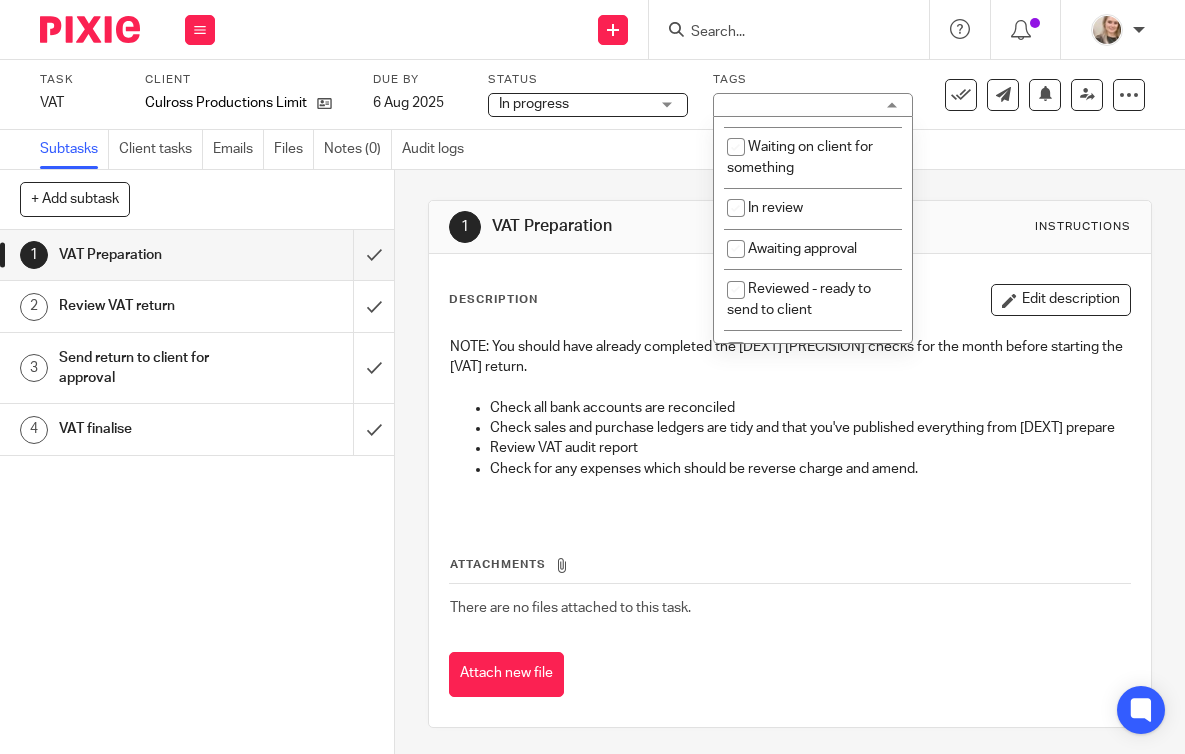 scroll, scrollTop: 137, scrollLeft: 0, axis: vertical 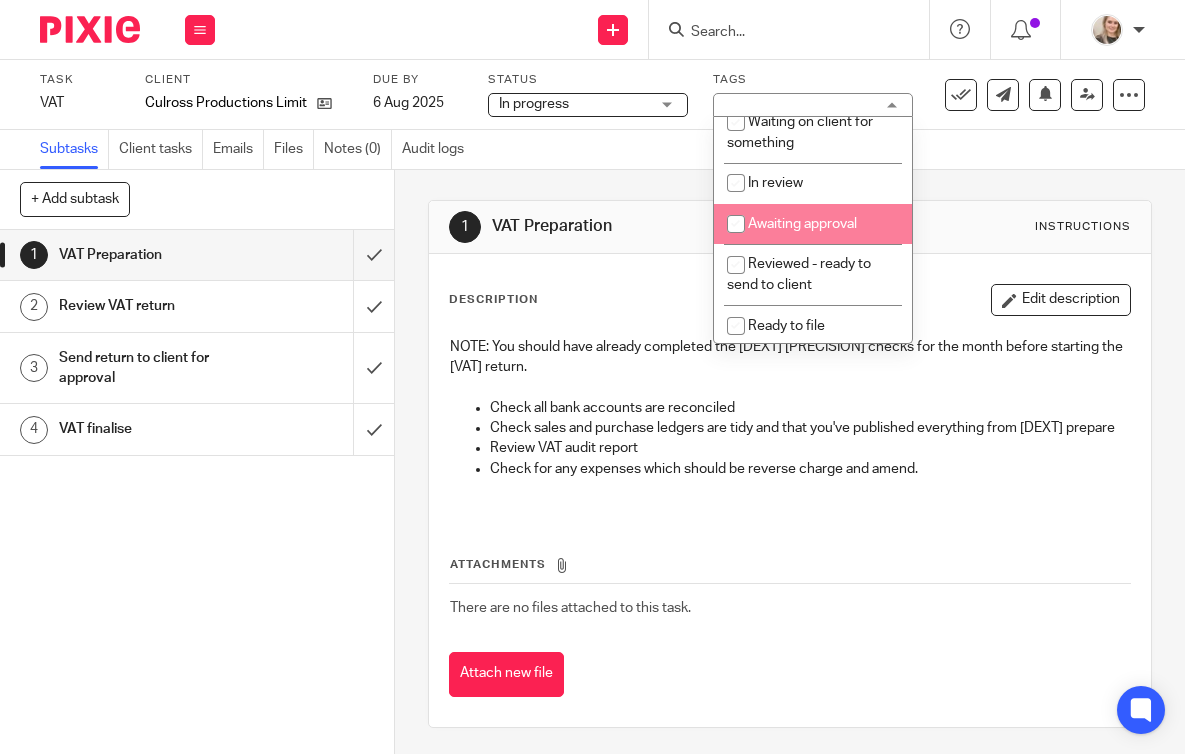click on "Awaiting approval" at bounding box center (813, 224) 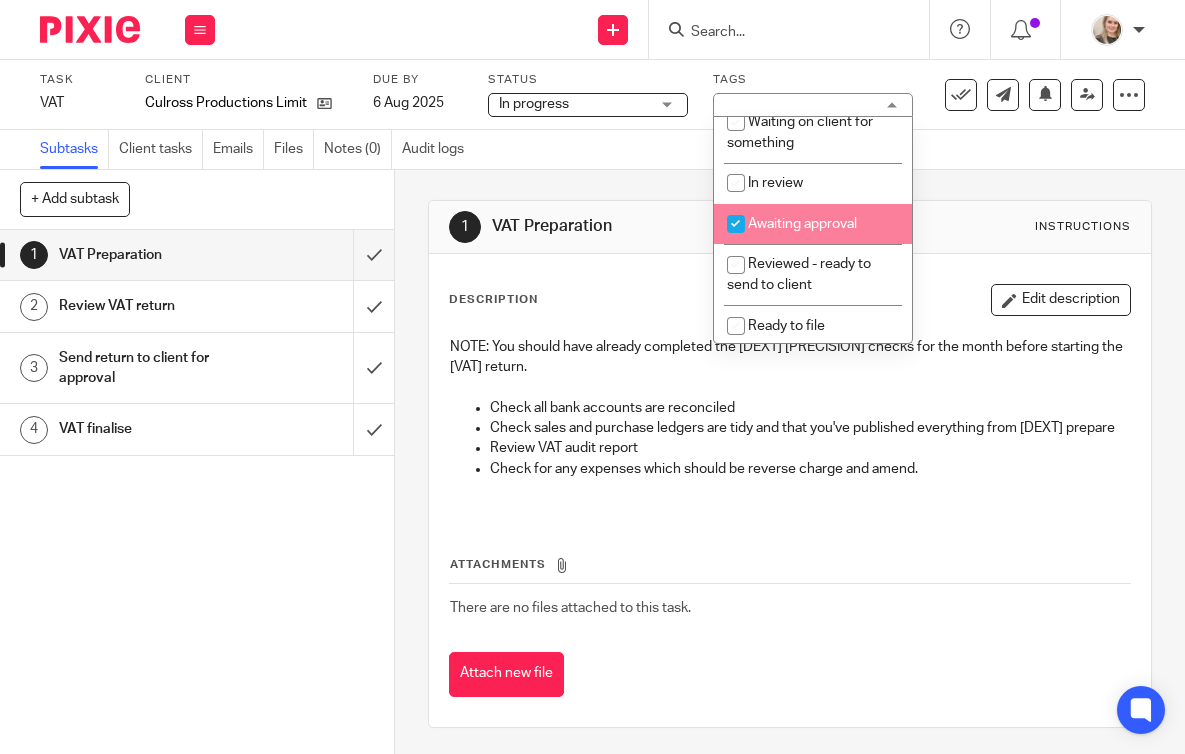 checkbox on "true" 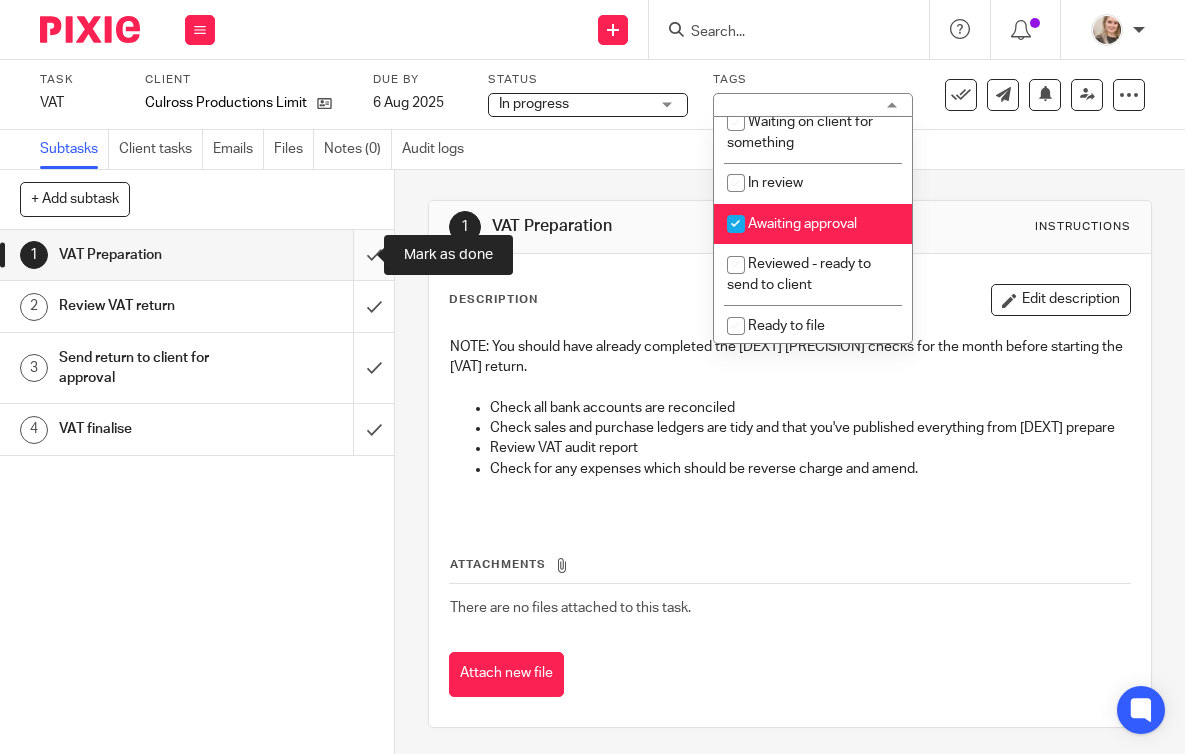 click at bounding box center (197, 255) 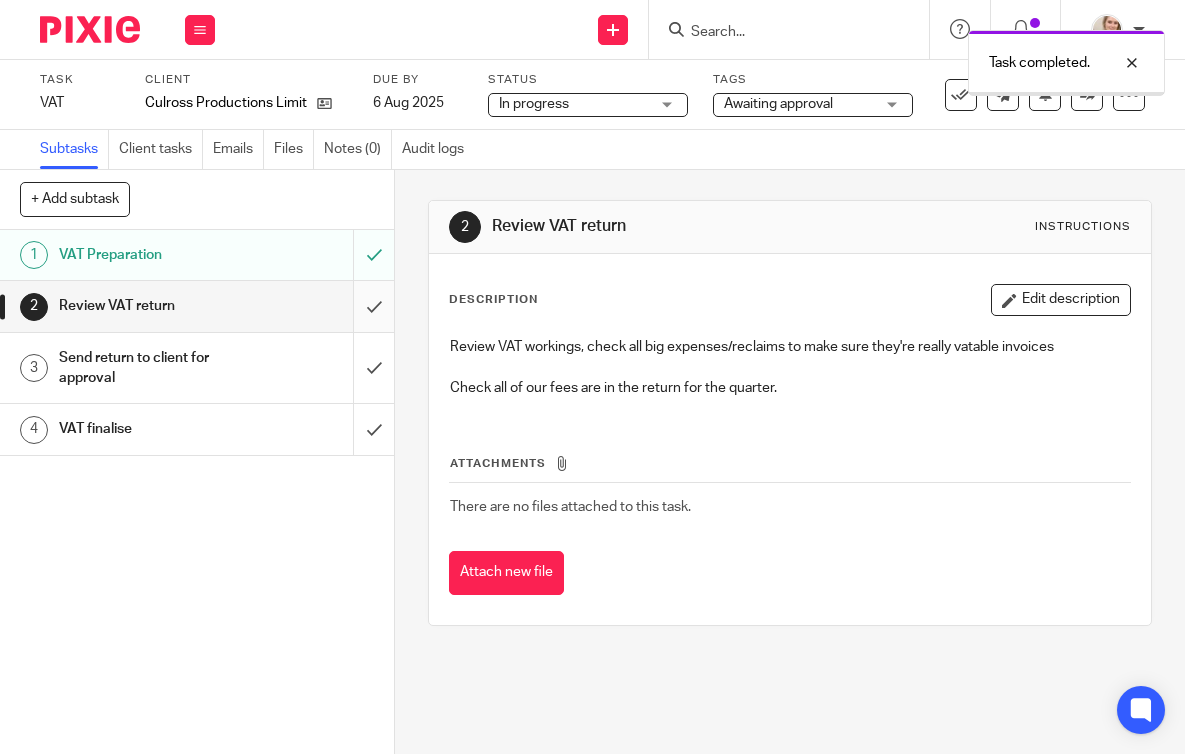 scroll, scrollTop: 0, scrollLeft: 0, axis: both 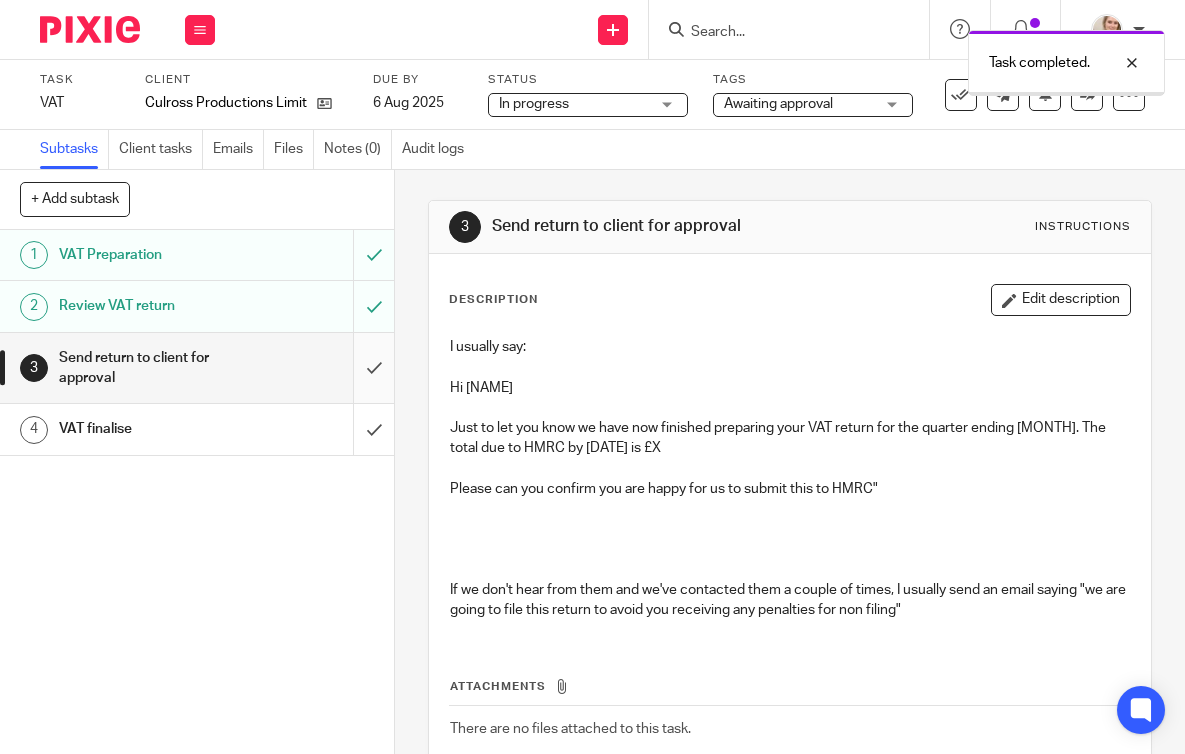 click at bounding box center [197, 368] 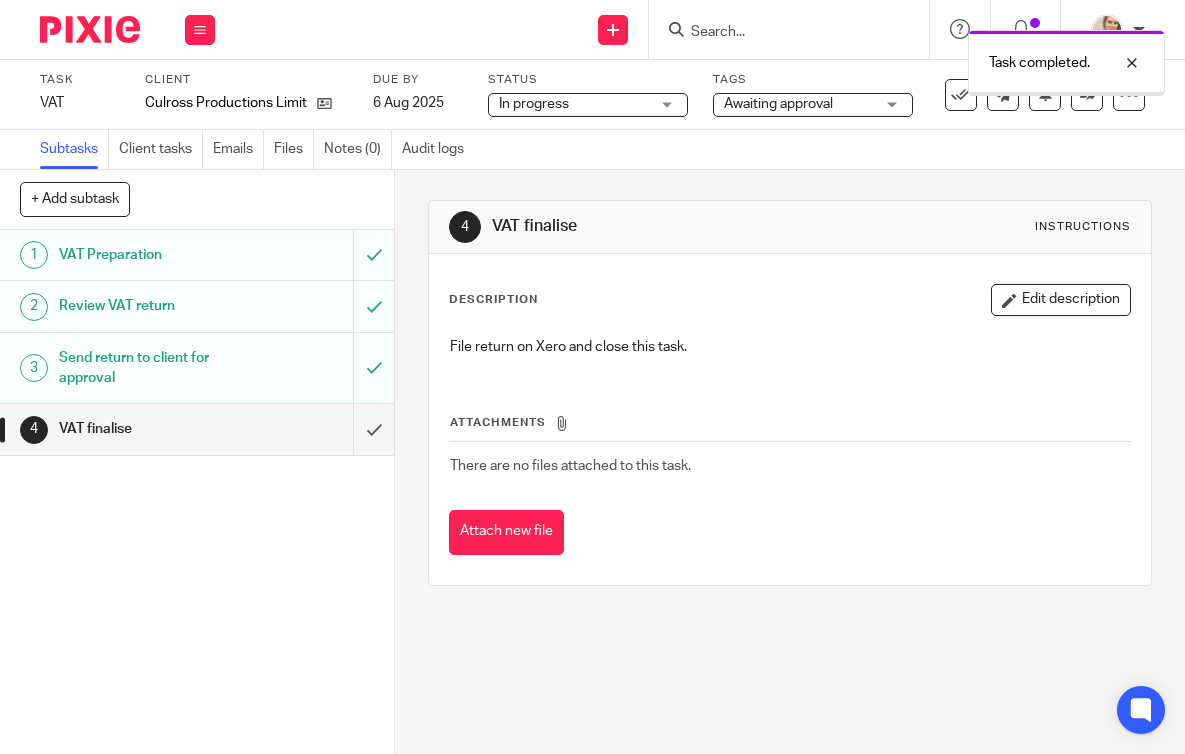 scroll, scrollTop: 0, scrollLeft: 0, axis: both 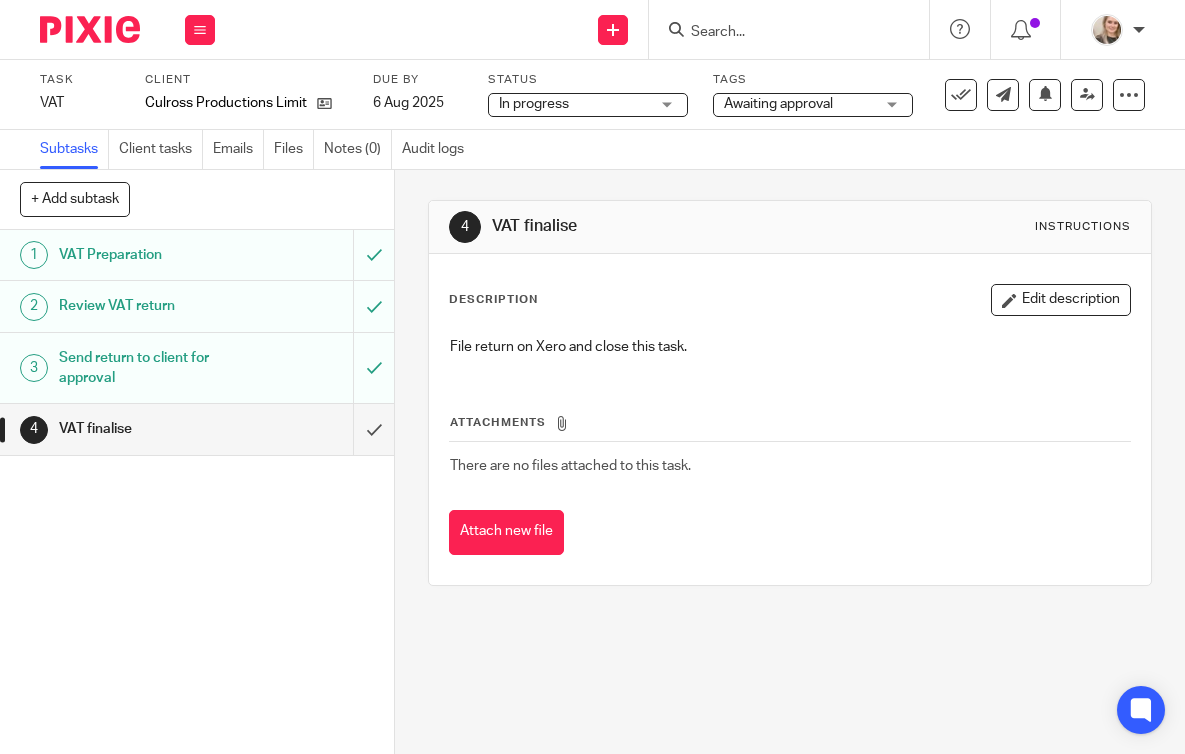 click at bounding box center [82, 29] 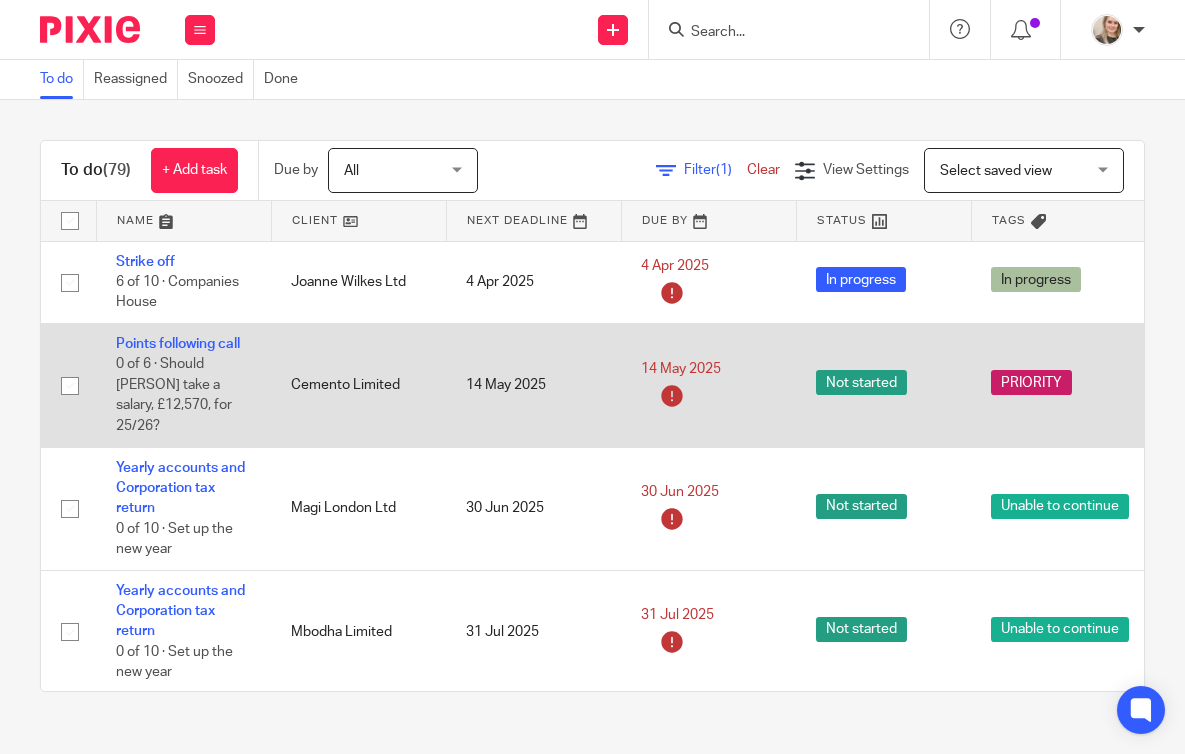 scroll, scrollTop: 0, scrollLeft: 0, axis: both 